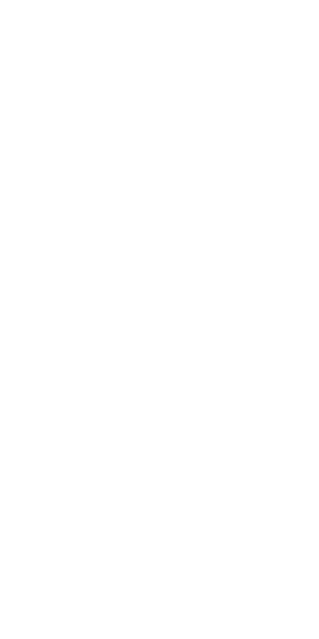 scroll, scrollTop: 0, scrollLeft: 0, axis: both 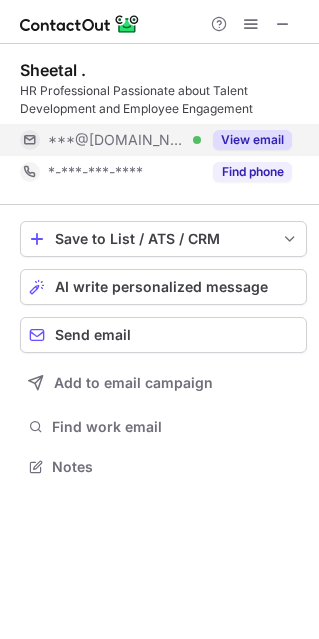 click on "View email" at bounding box center [252, 140] 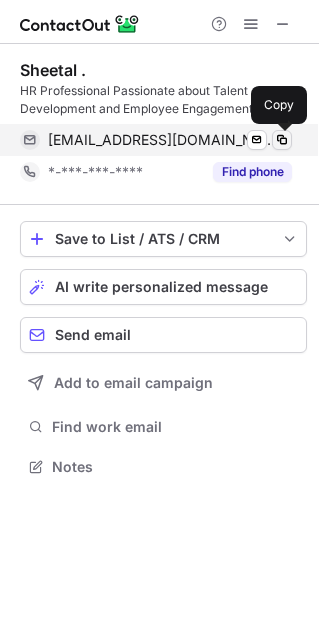 click at bounding box center [282, 140] 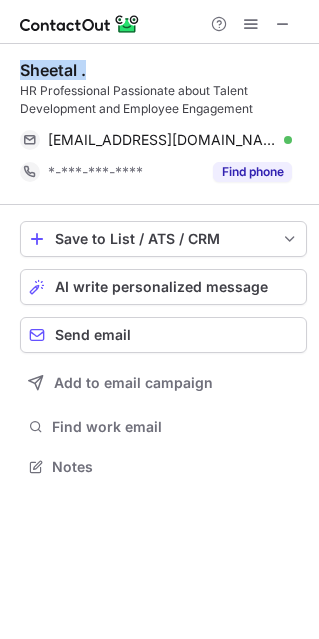 drag, startPoint x: 23, startPoint y: 70, endPoint x: 99, endPoint y: 69, distance: 76.00658 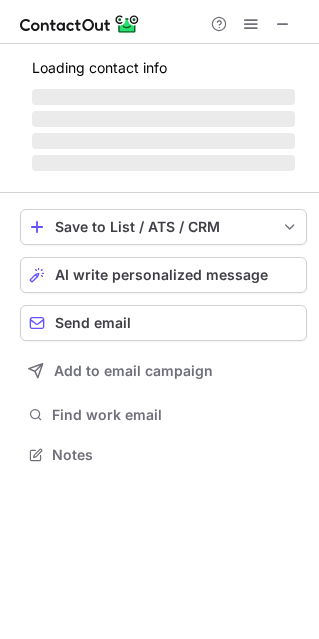 scroll, scrollTop: 442, scrollLeft: 319, axis: both 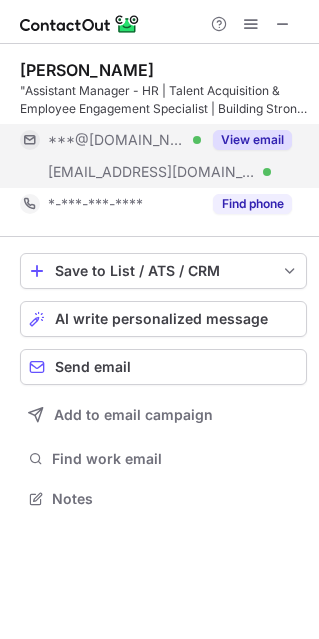 click on "View email" at bounding box center (252, 140) 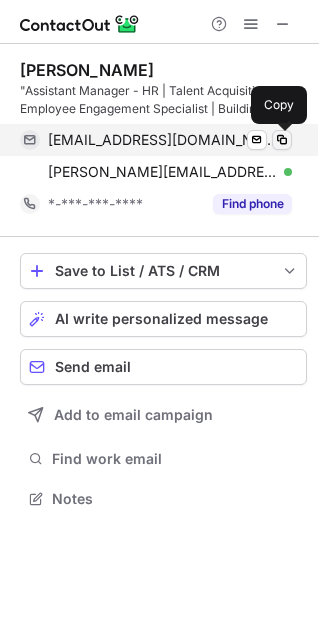click at bounding box center (282, 140) 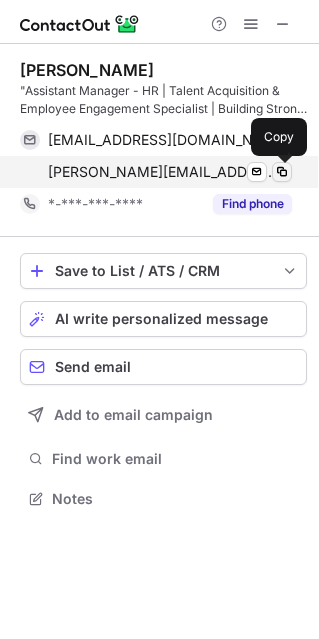 click at bounding box center (282, 172) 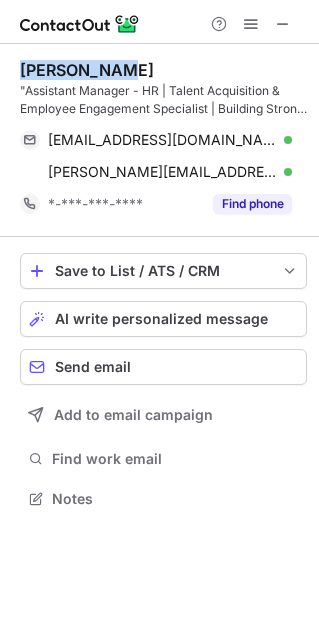 drag, startPoint x: 19, startPoint y: 68, endPoint x: 146, endPoint y: 60, distance: 127.25172 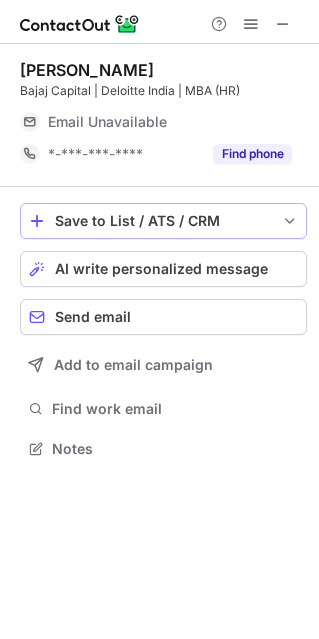 scroll, scrollTop: 434, scrollLeft: 319, axis: both 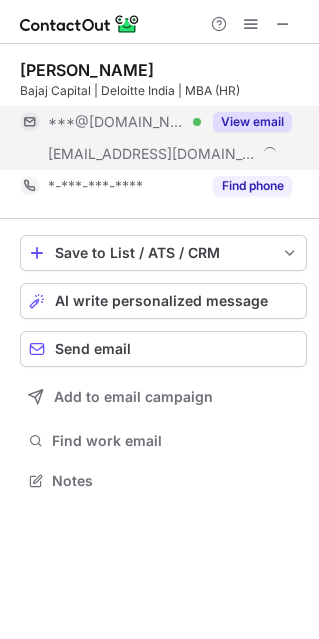click on "View email" at bounding box center (252, 122) 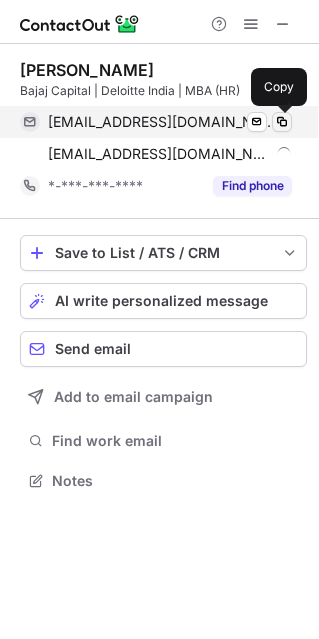 click at bounding box center (282, 122) 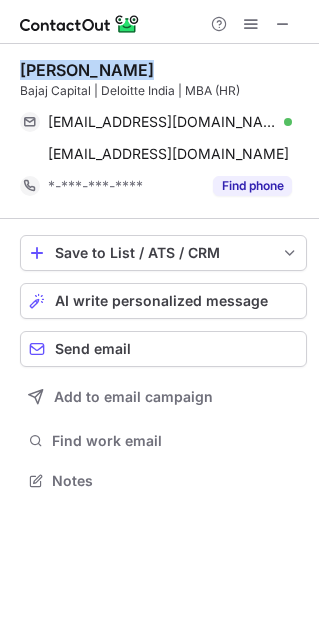 drag, startPoint x: 21, startPoint y: 71, endPoint x: 152, endPoint y: 71, distance: 131 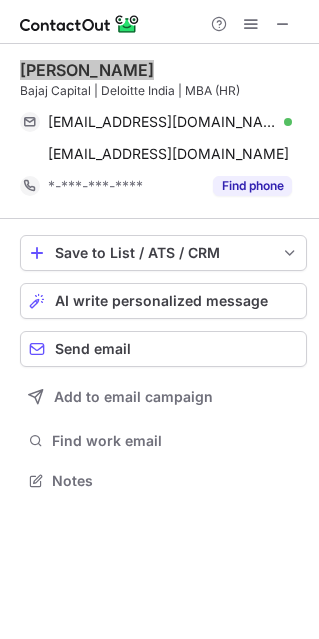 scroll, scrollTop: 442, scrollLeft: 319, axis: both 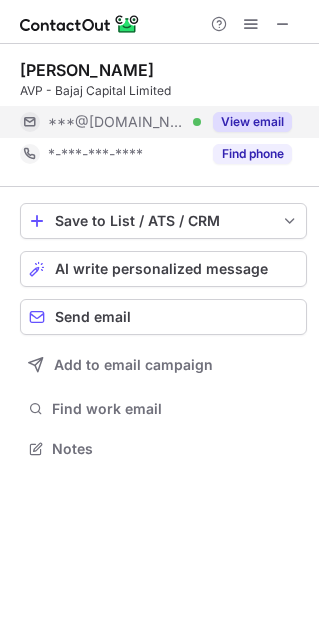 click on "View email" at bounding box center [252, 122] 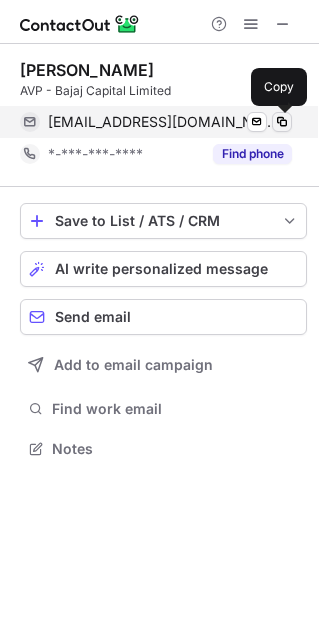 click at bounding box center [282, 122] 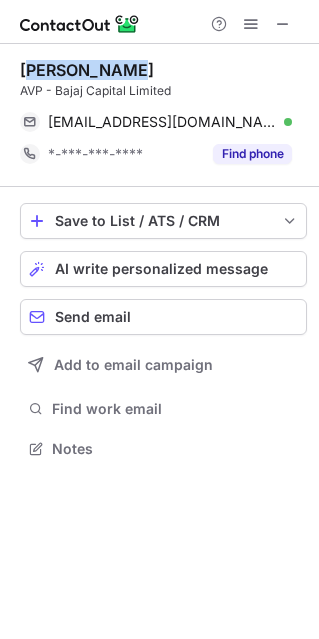 drag, startPoint x: 25, startPoint y: 70, endPoint x: 155, endPoint y: 75, distance: 130.09612 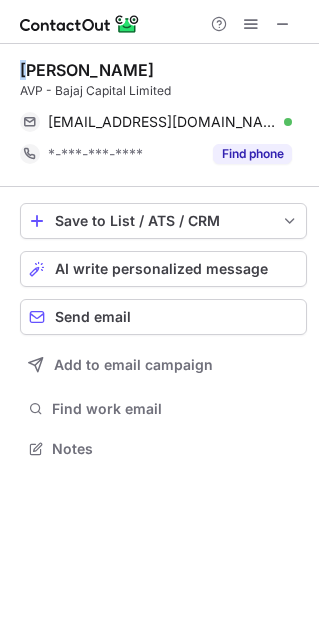 click on "[PERSON_NAME] AVP - Bajaj Capital Limited [EMAIL_ADDRESS][DOMAIN_NAME] Verified Send email Copy *-***-***-**** Find phone Save to List / ATS / CRM List Select Lever Connect Greenhouse Connect Salesforce Connect Hubspot Connect Bullhorn Connect Zapier (100+ Applications) Connect Request a new integration AI write personalized message Send email Add to email campaign Find work email Notes" at bounding box center (159, 261) 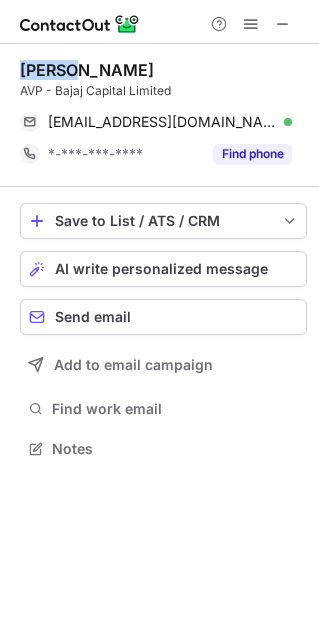 click on "[PERSON_NAME]" at bounding box center [87, 70] 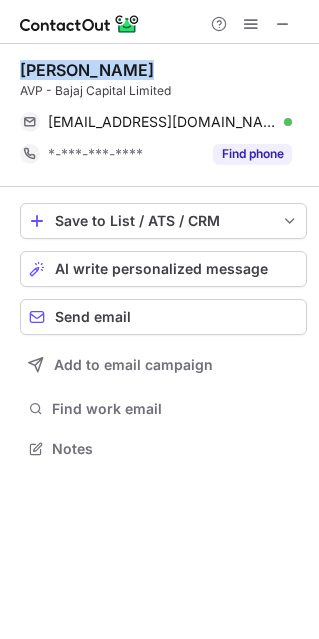 drag, startPoint x: 24, startPoint y: 69, endPoint x: 119, endPoint y: 68, distance: 95.005264 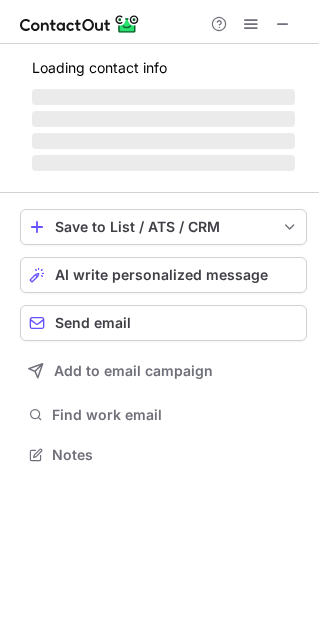 scroll, scrollTop: 442, scrollLeft: 319, axis: both 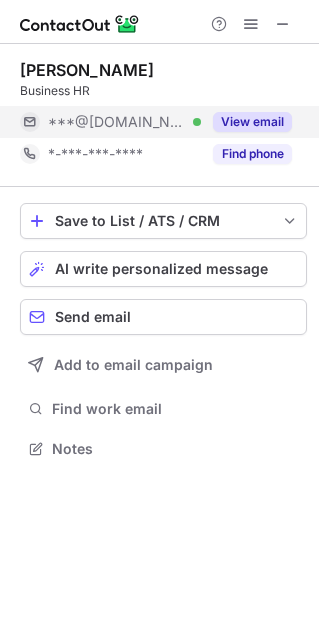 click on "View email" at bounding box center [246, 122] 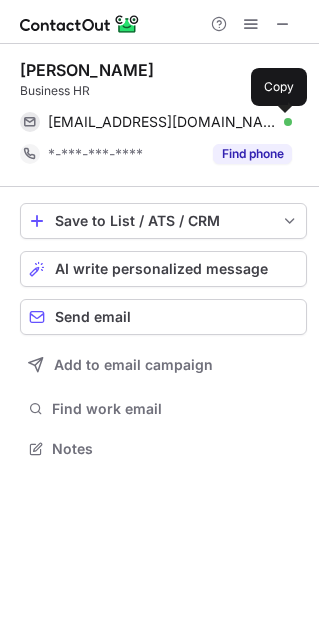 click at bounding box center [282, 122] 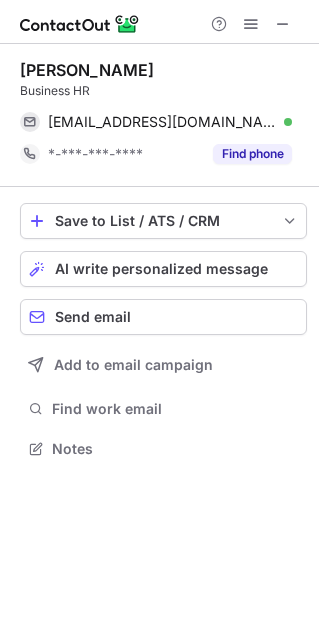 drag, startPoint x: 20, startPoint y: 67, endPoint x: 254, endPoint y: 44, distance: 235.12762 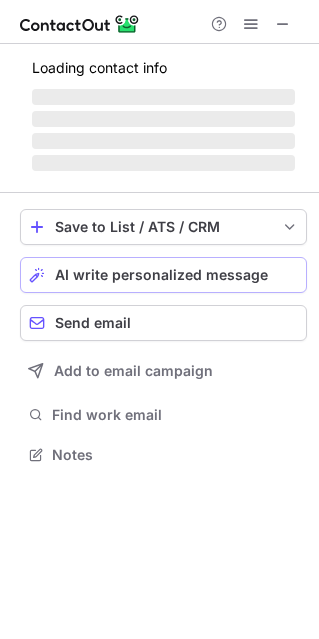 scroll, scrollTop: 442, scrollLeft: 319, axis: both 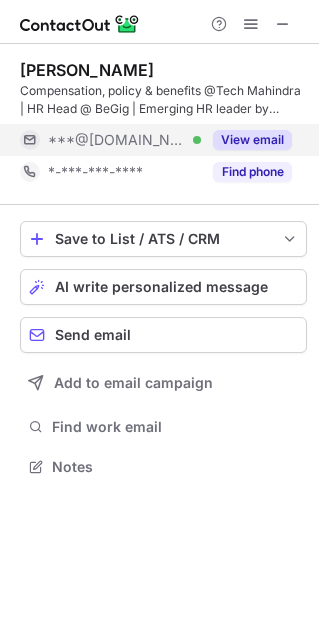 click on "View email" at bounding box center [252, 140] 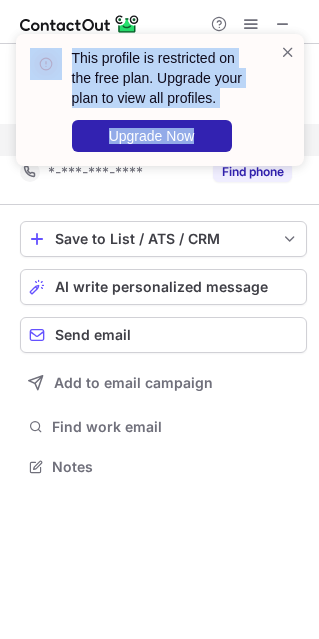 drag, startPoint x: 282, startPoint y: 51, endPoint x: 332, endPoint y: -123, distance: 181.04143 